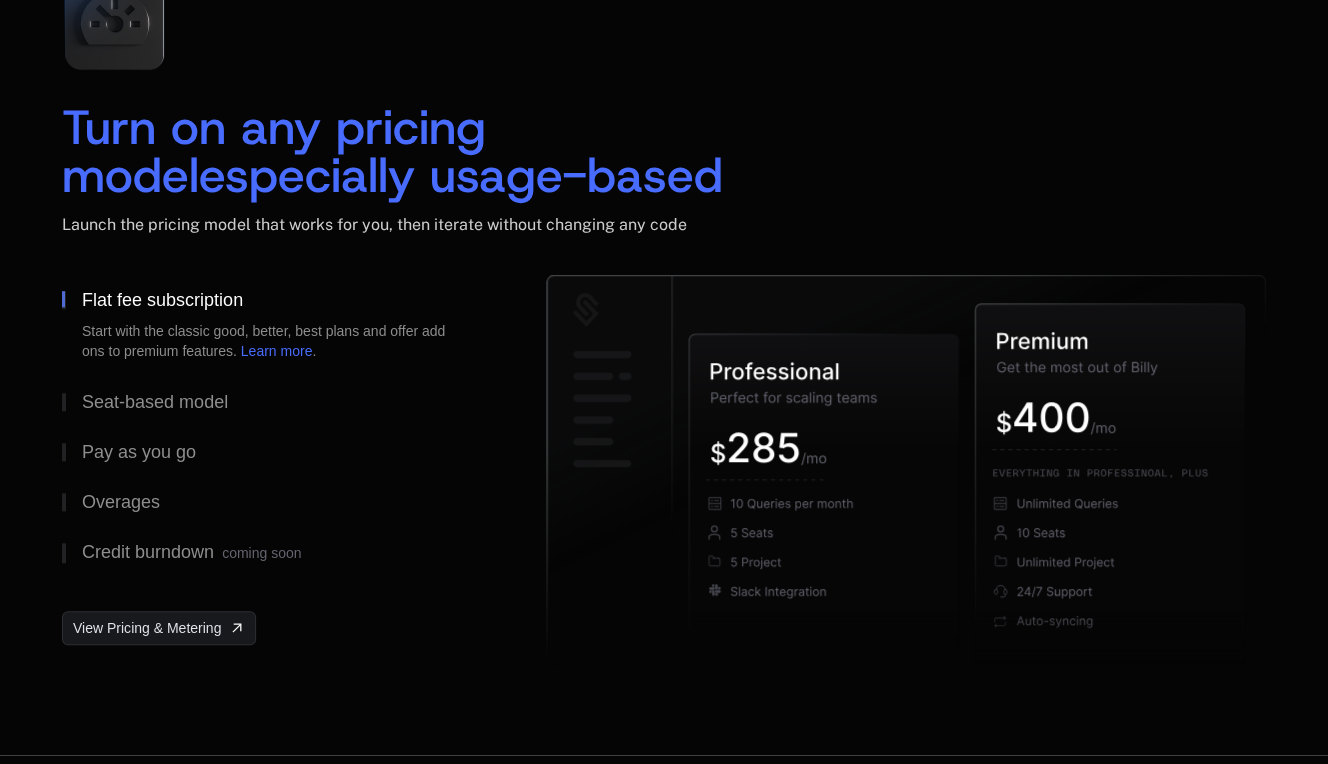 scroll, scrollTop: 3036, scrollLeft: 0, axis: vertical 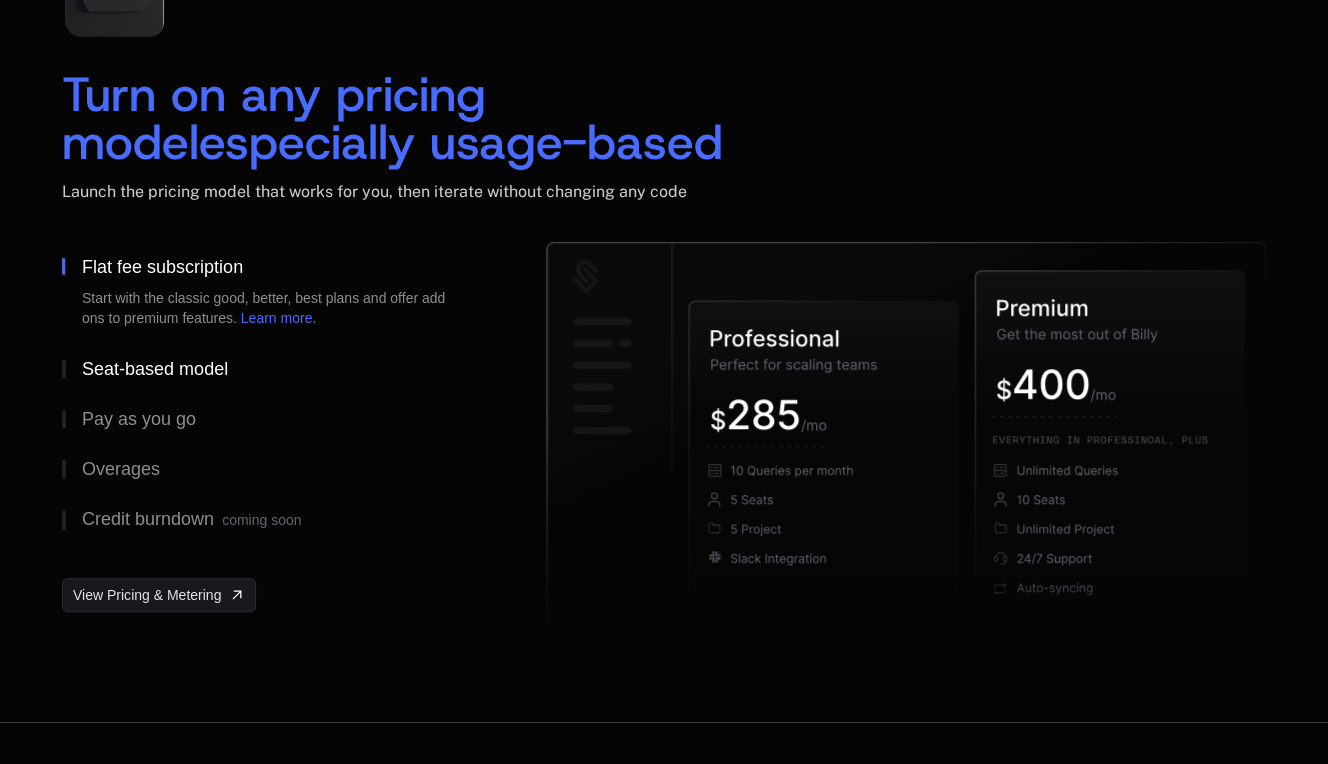 click on "Seat-based model" at bounding box center [155, 369] 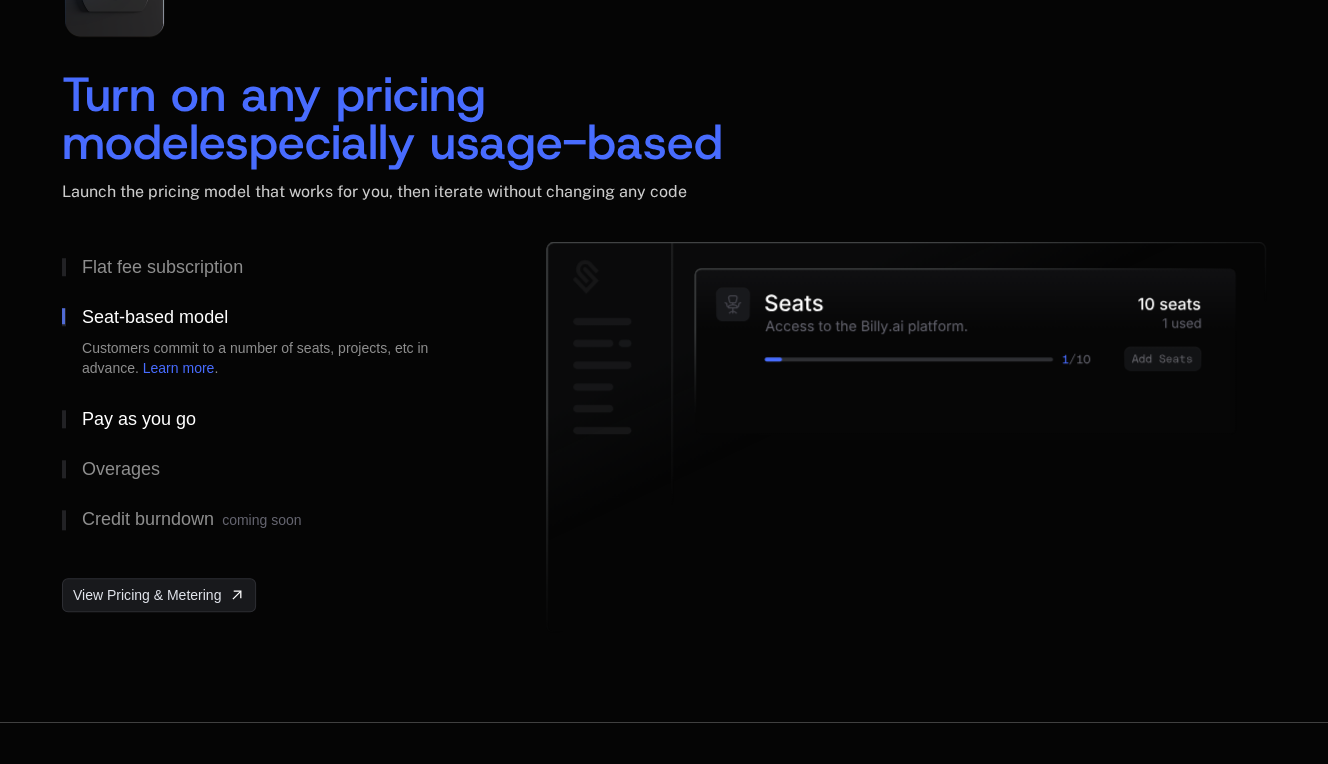 click on "Pay as you go" at bounding box center (139, 419) 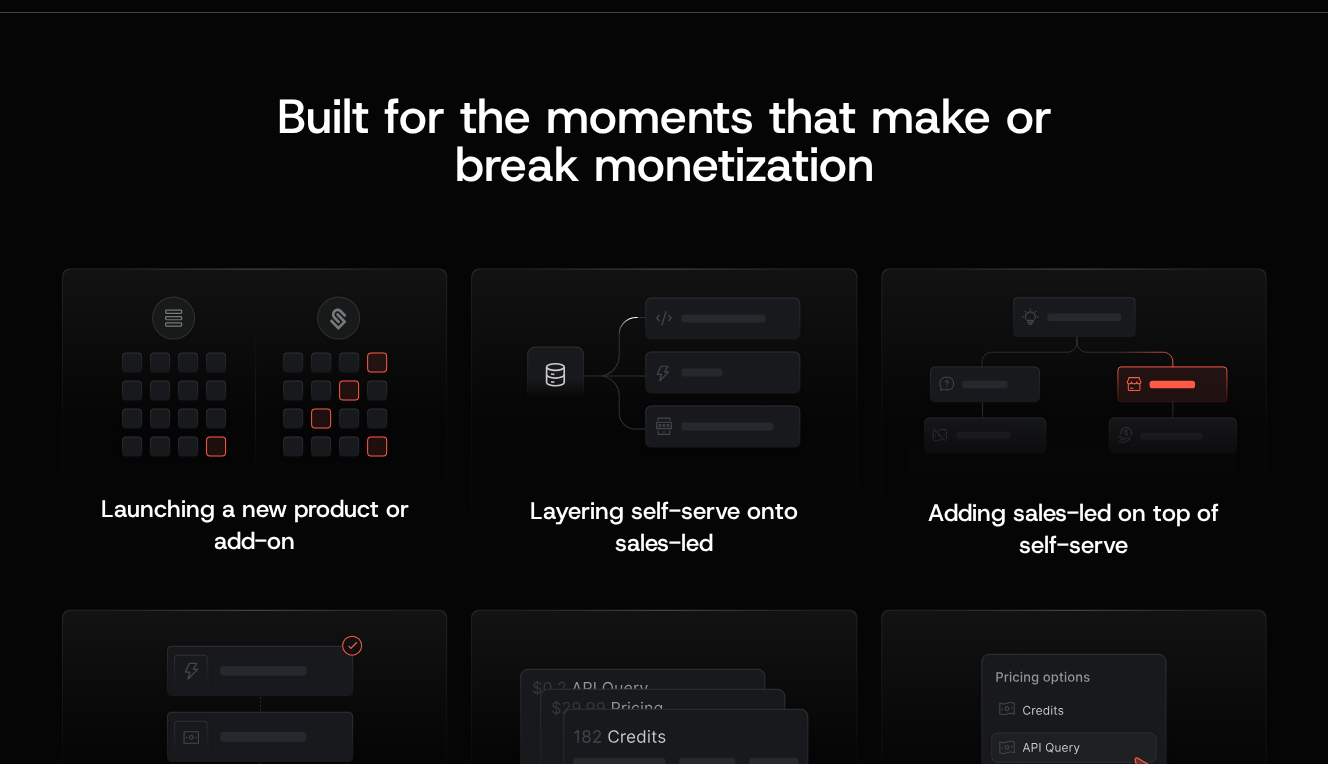scroll, scrollTop: 3802, scrollLeft: 0, axis: vertical 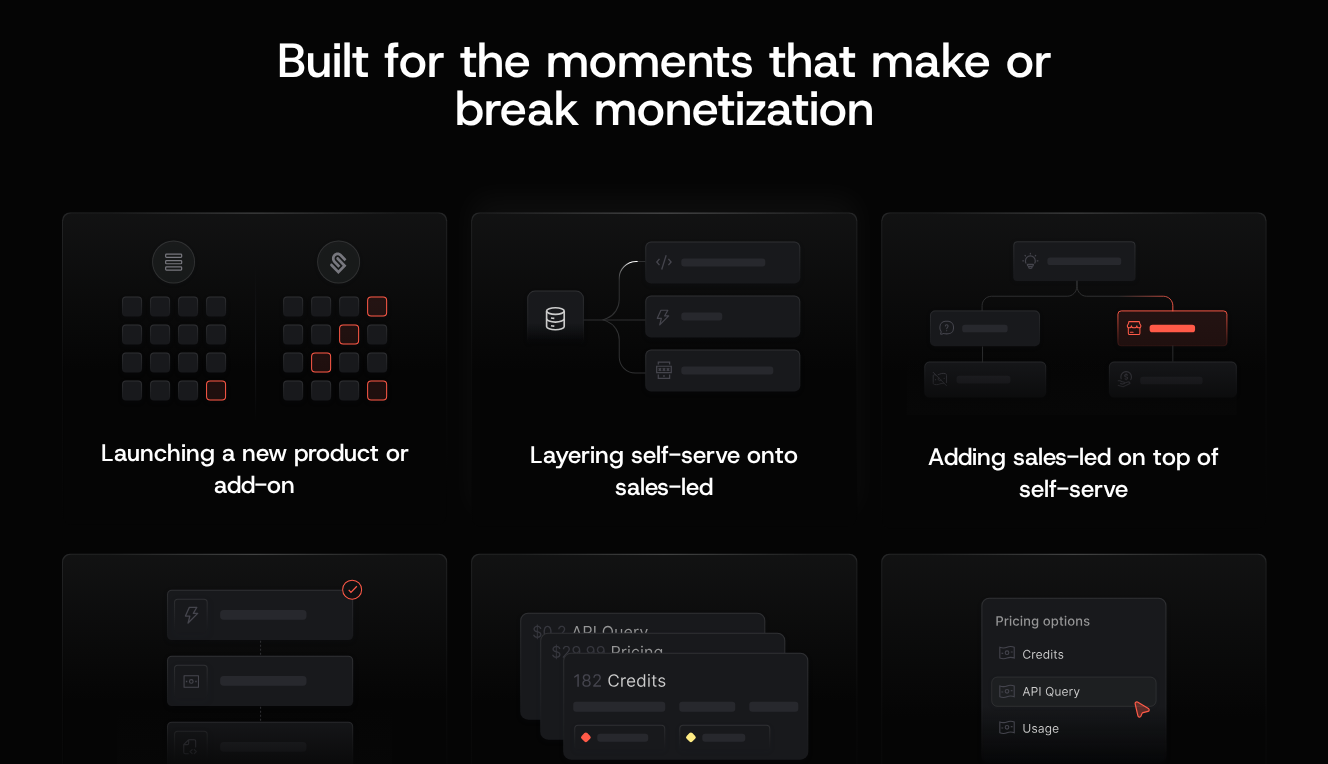 click at bounding box center [663, 317] 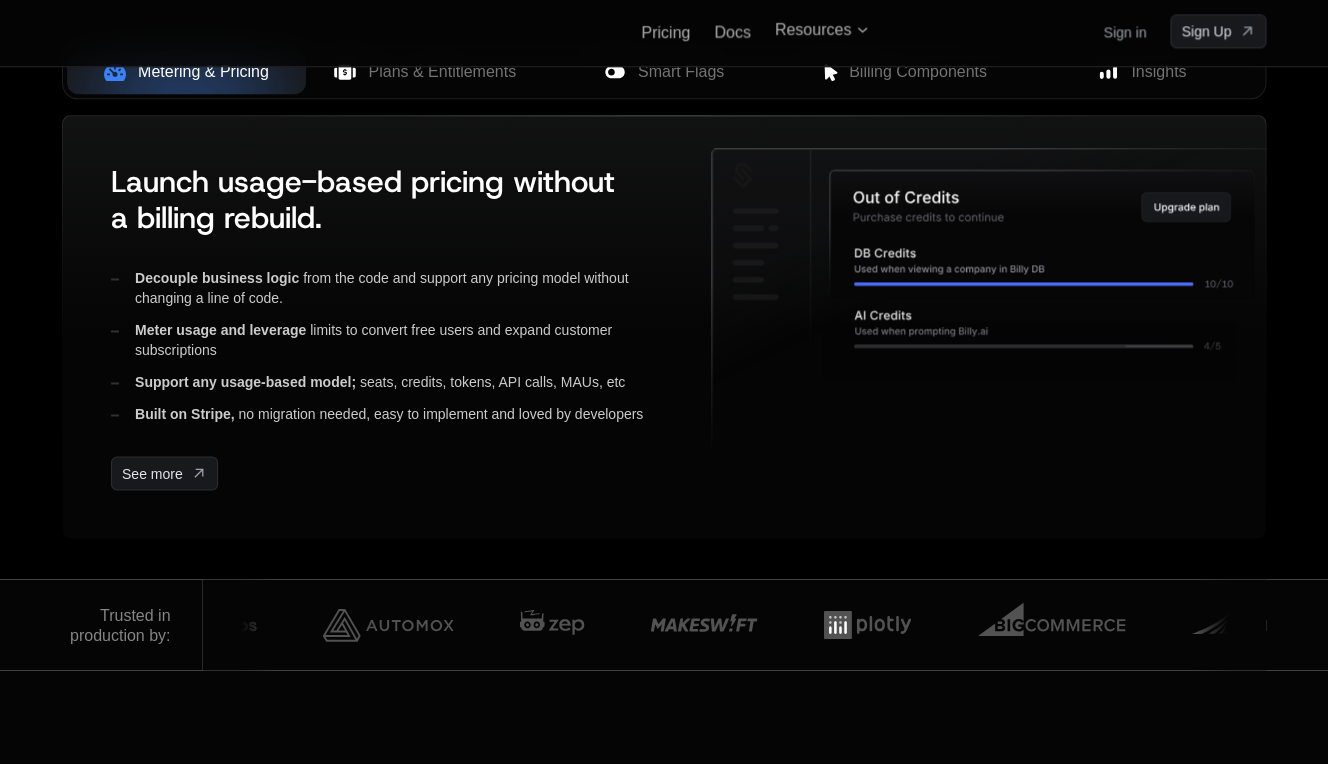 scroll, scrollTop: 873, scrollLeft: 0, axis: vertical 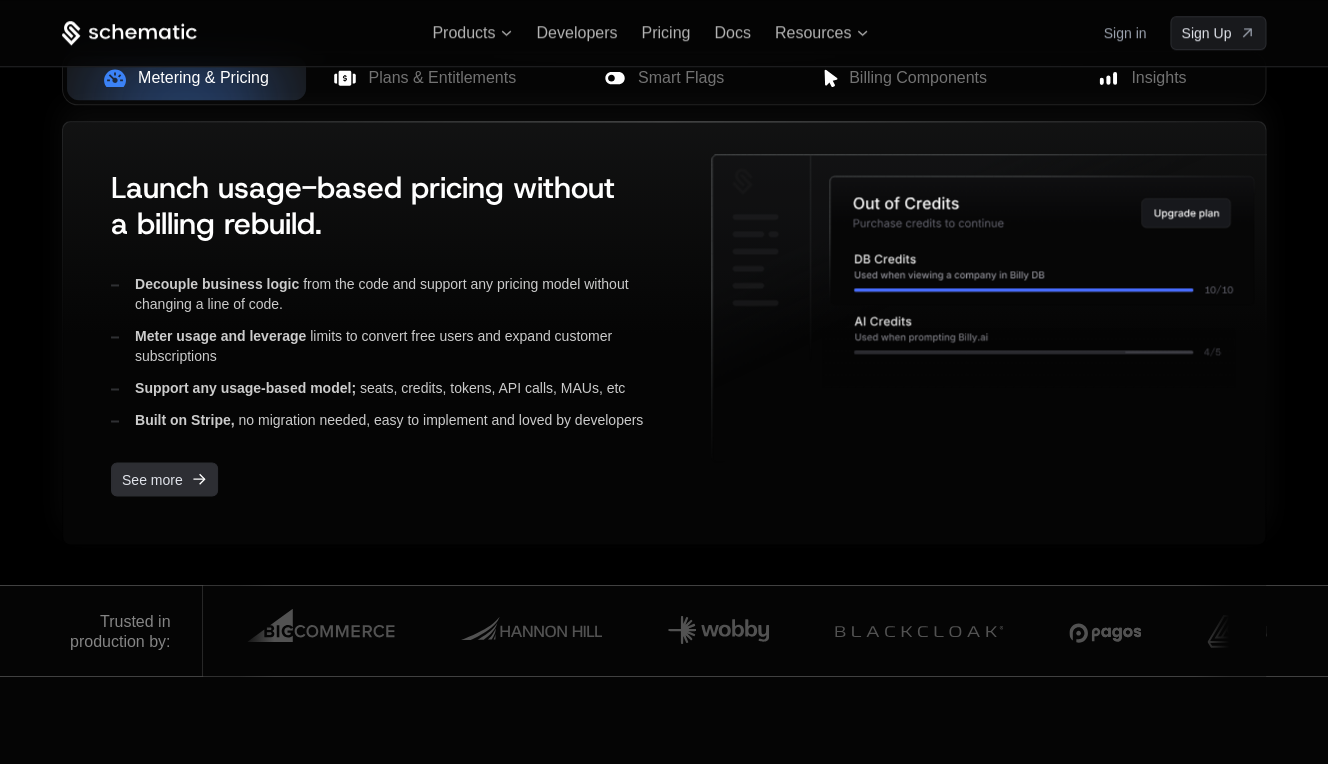 click on "See more" at bounding box center (152, 479) 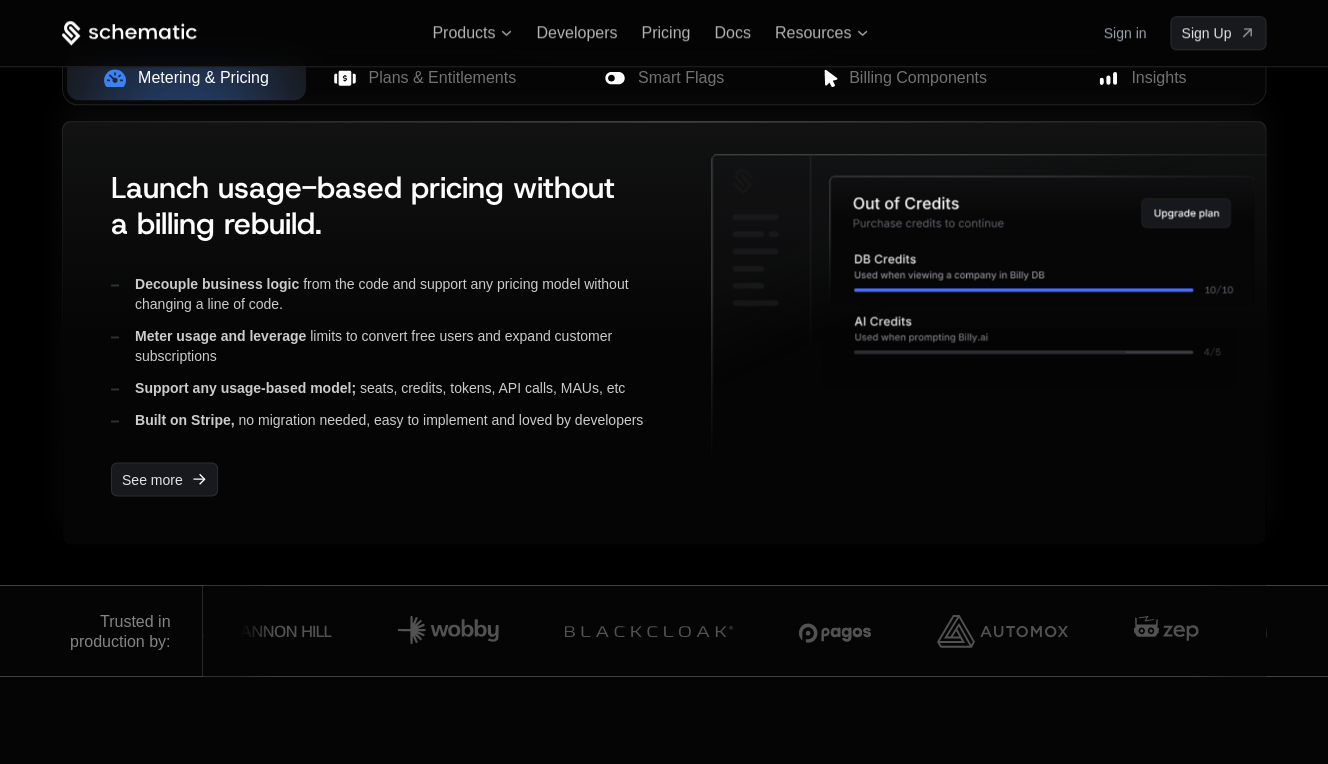 scroll, scrollTop: 866, scrollLeft: 0, axis: vertical 